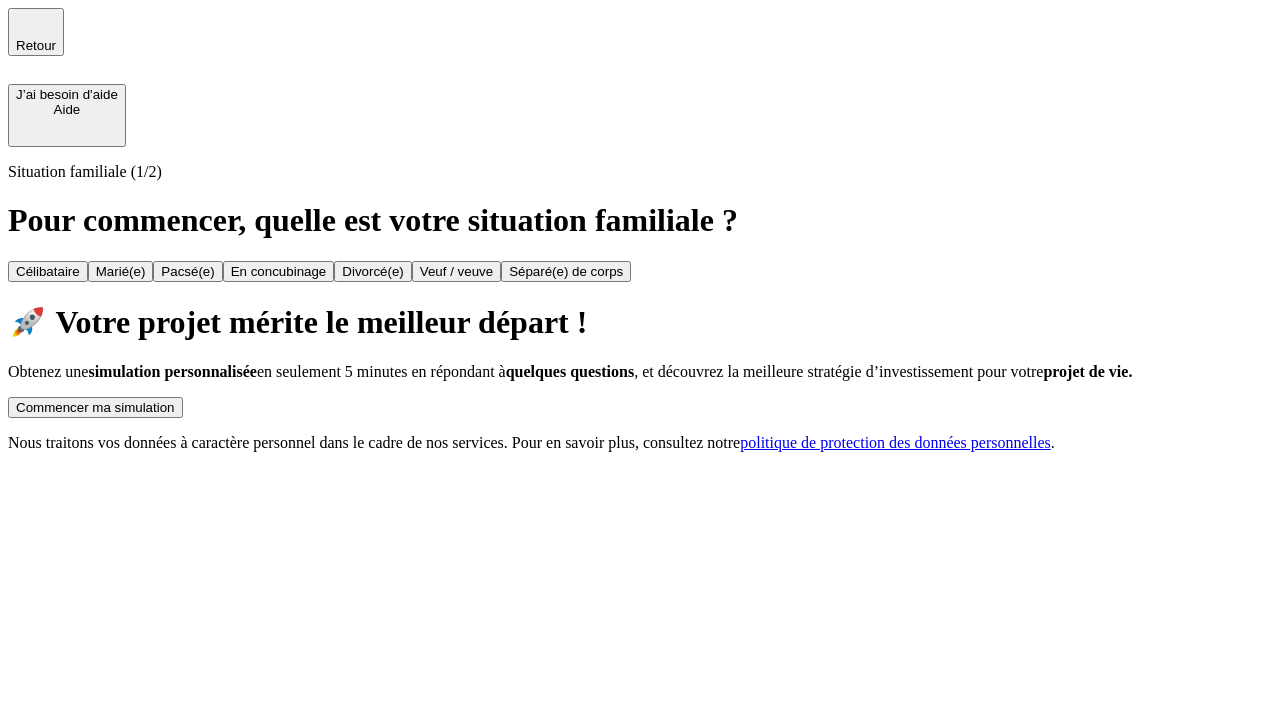 scroll, scrollTop: 0, scrollLeft: 0, axis: both 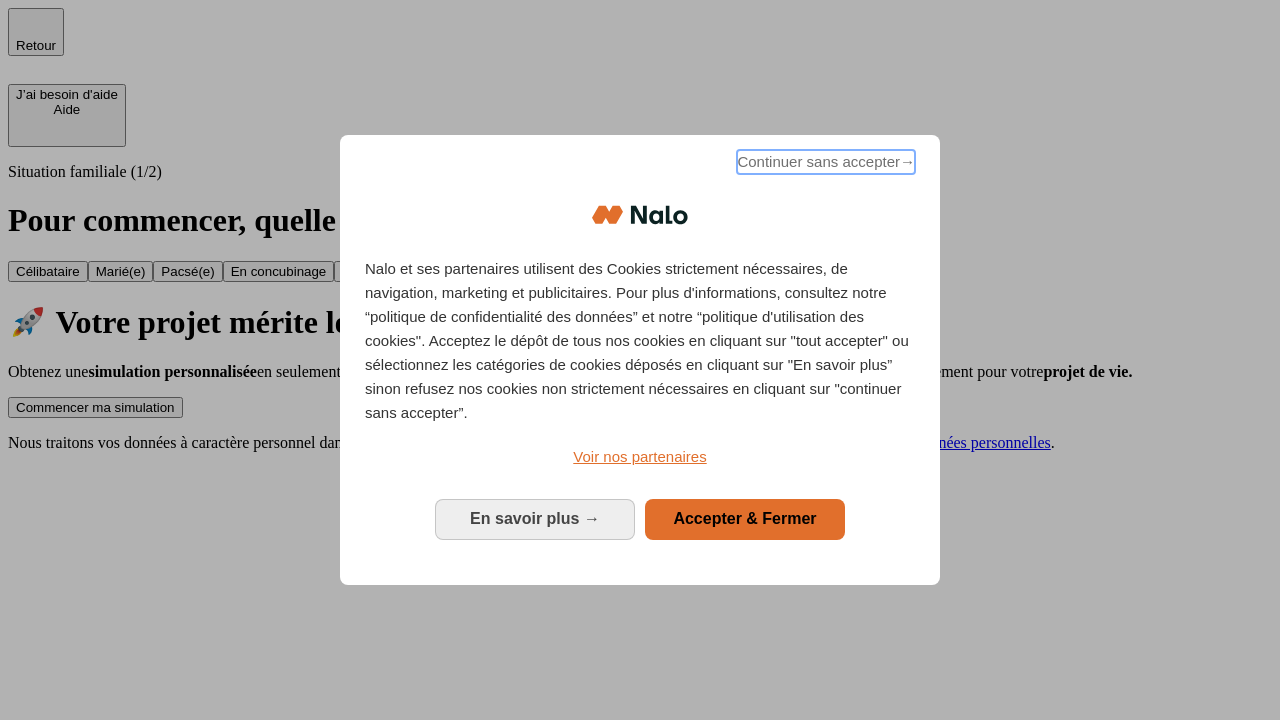 click on "Continuer sans accepter  →" at bounding box center (826, 162) 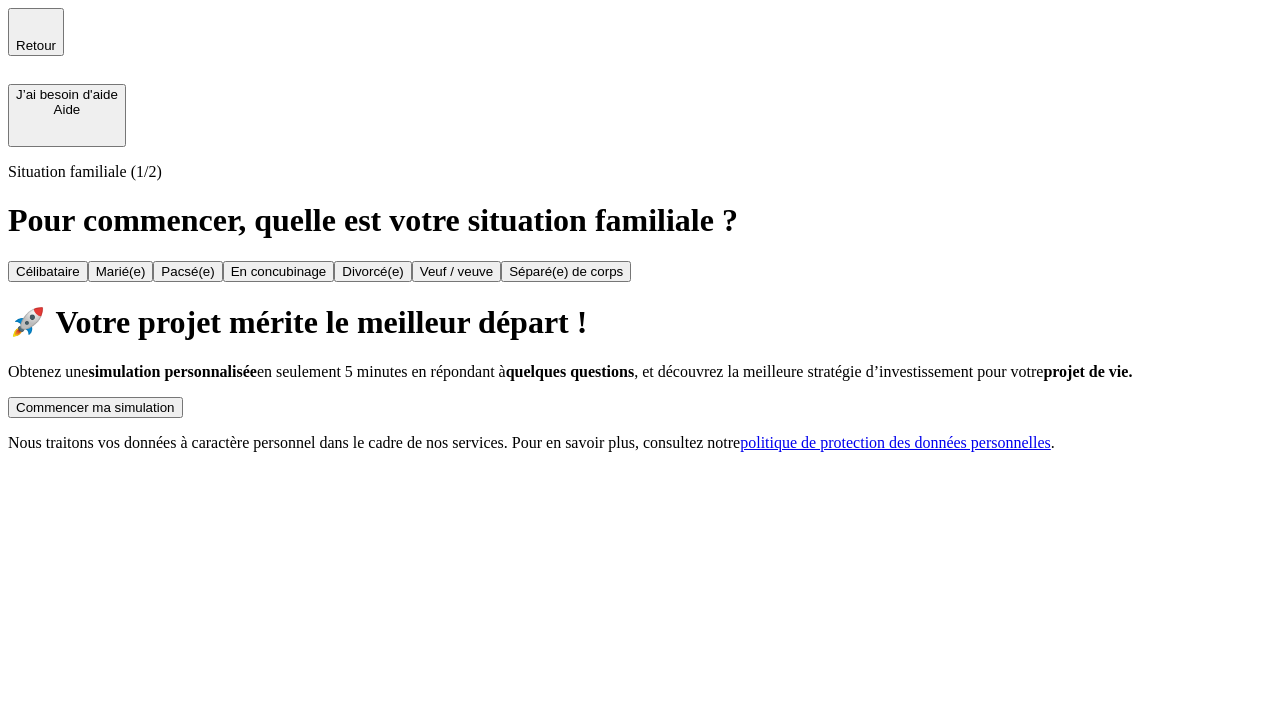 click on "Commencer ma simulation" at bounding box center [95, 407] 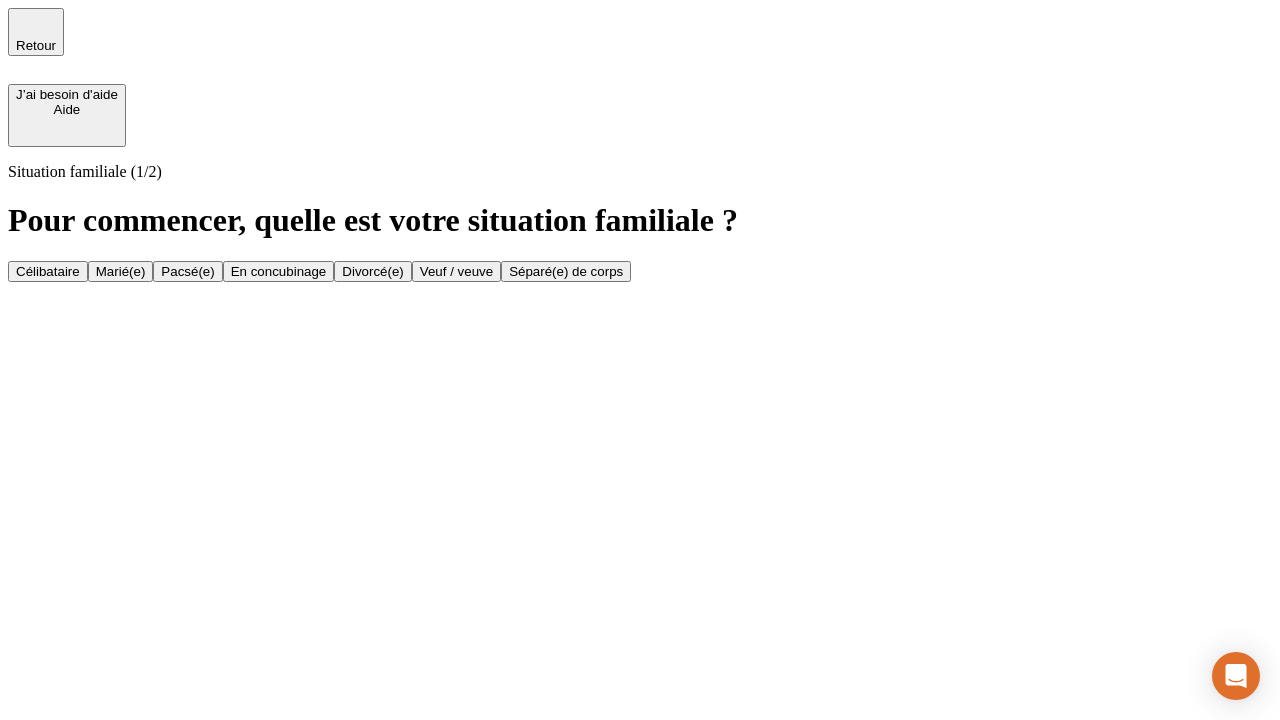 click on "Célibataire" at bounding box center [48, 271] 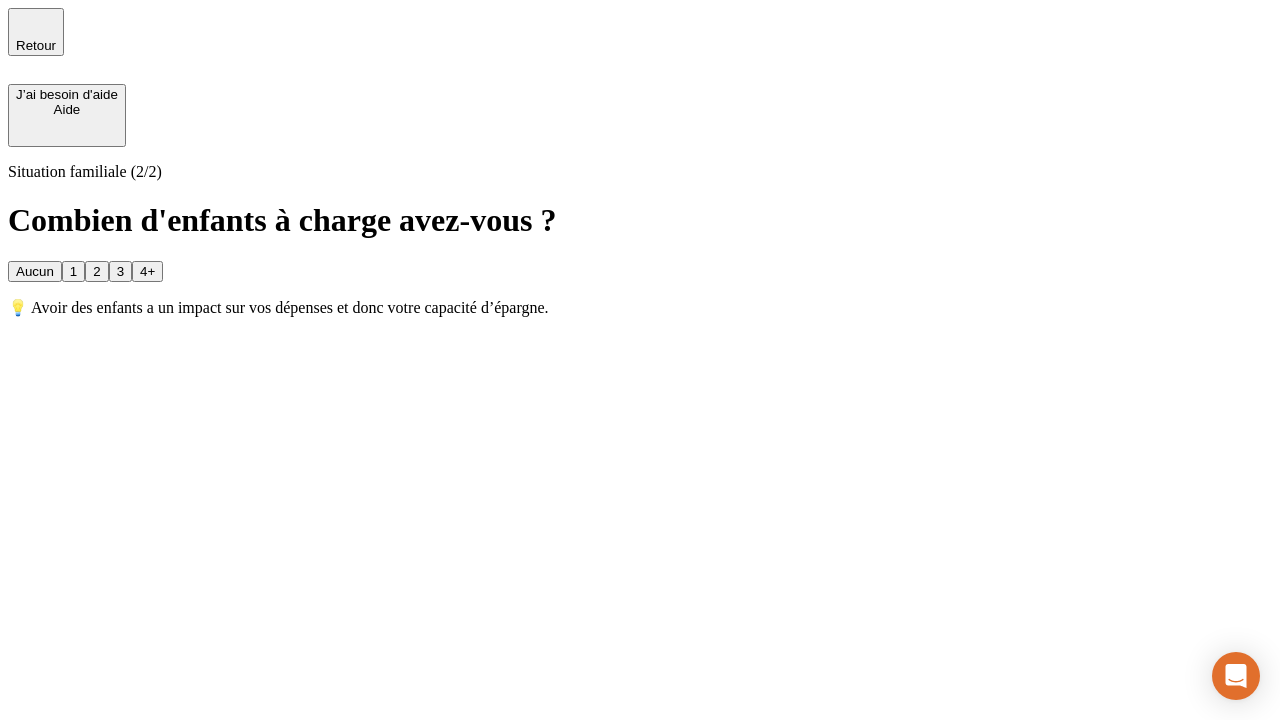 click on "Aucun" at bounding box center (35, 271) 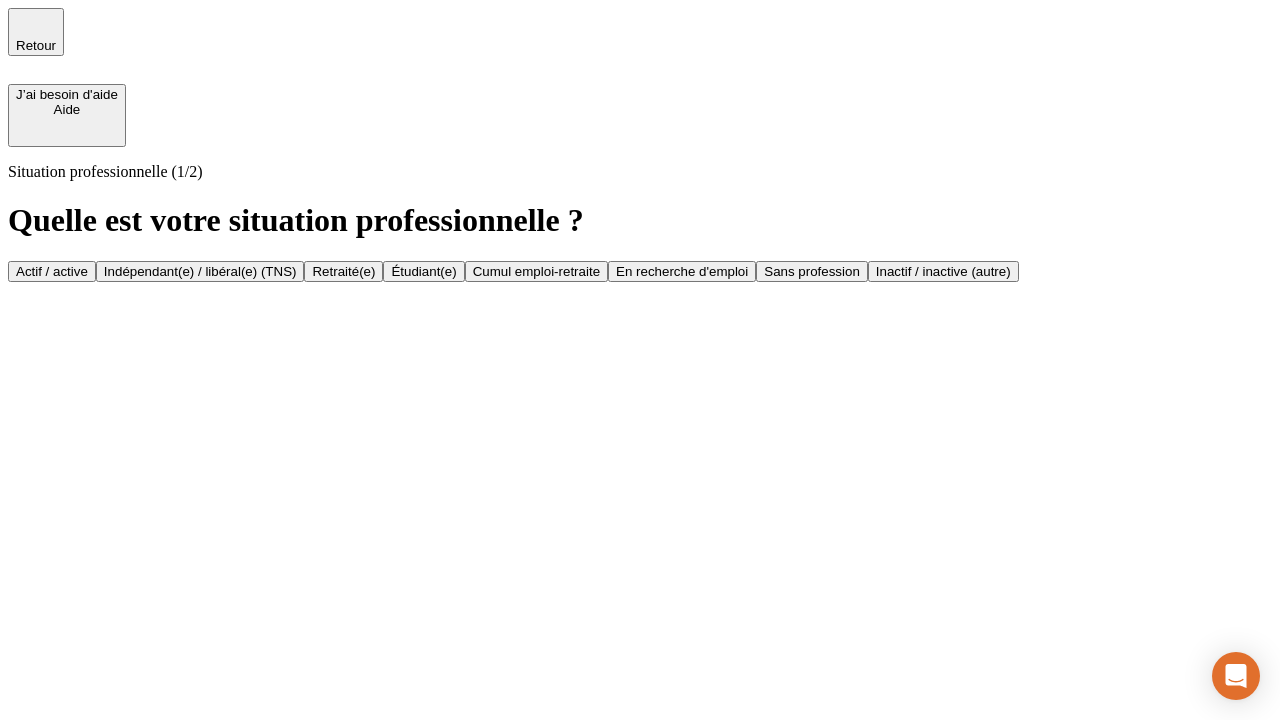 click on "Actif / active" at bounding box center (52, 271) 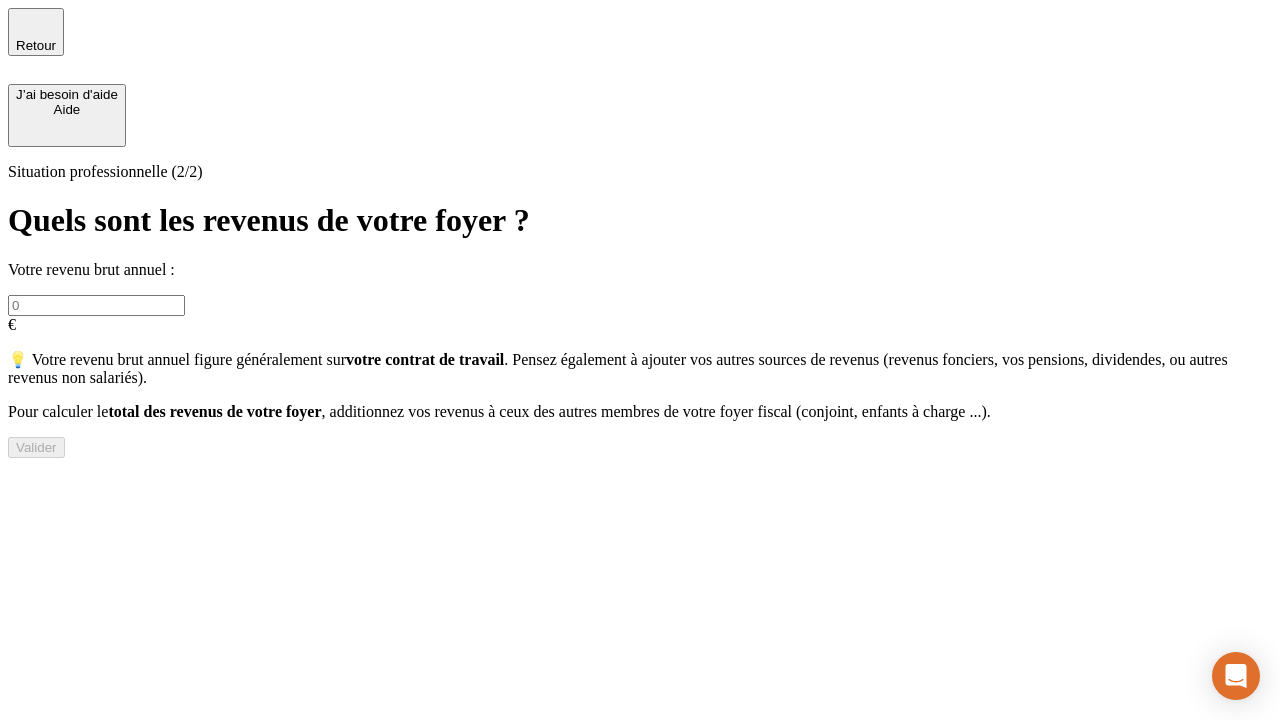 click at bounding box center [96, 305] 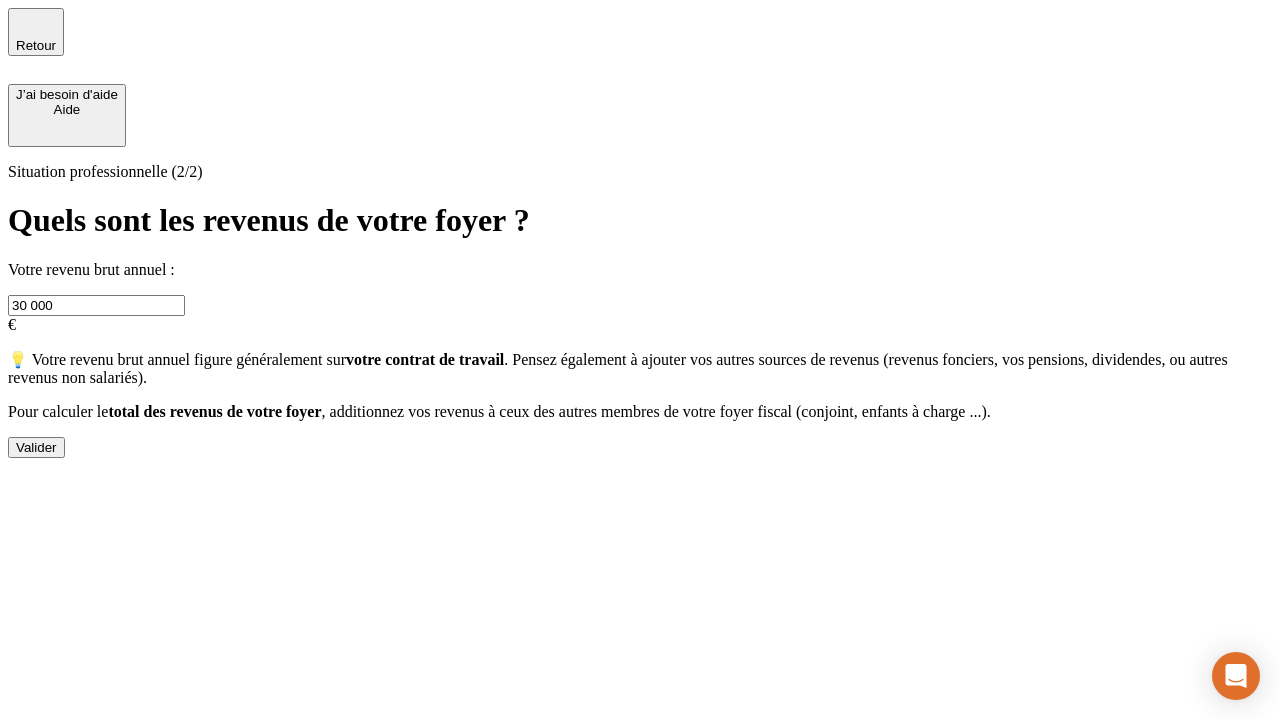click on "Valider" at bounding box center [36, 447] 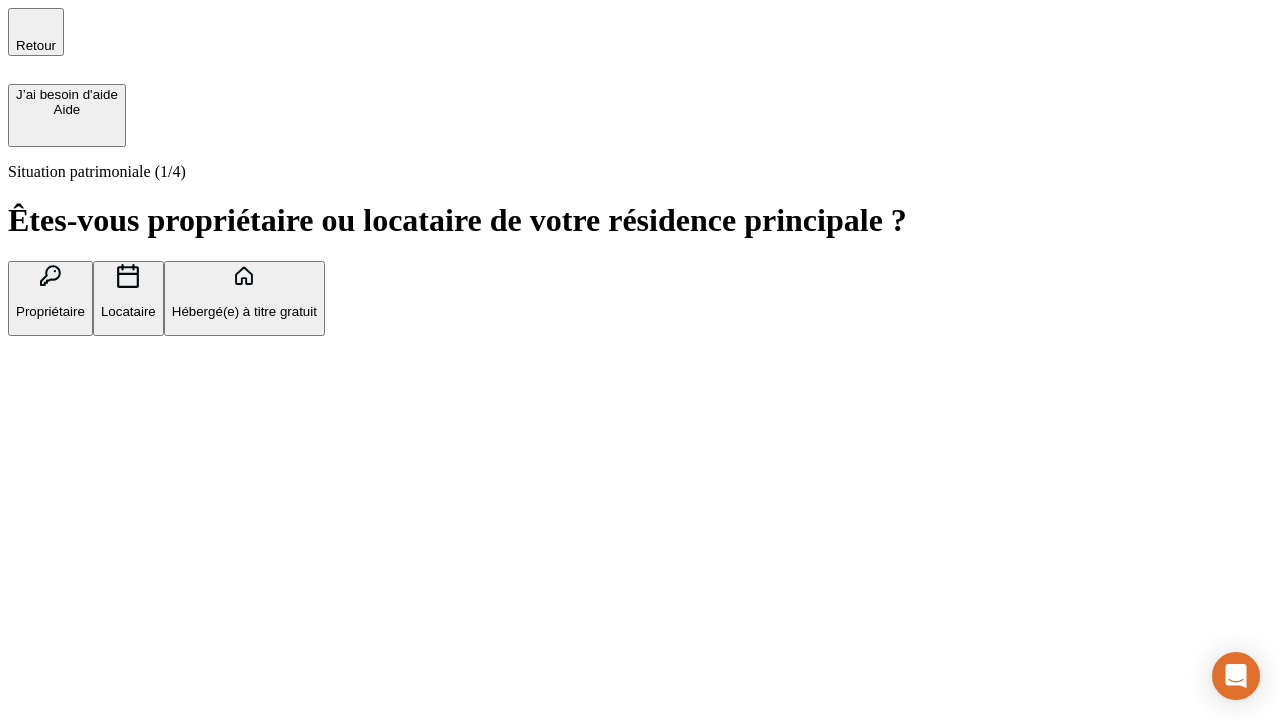 click on "Hébergé(e) à titre gratuit" at bounding box center [244, 311] 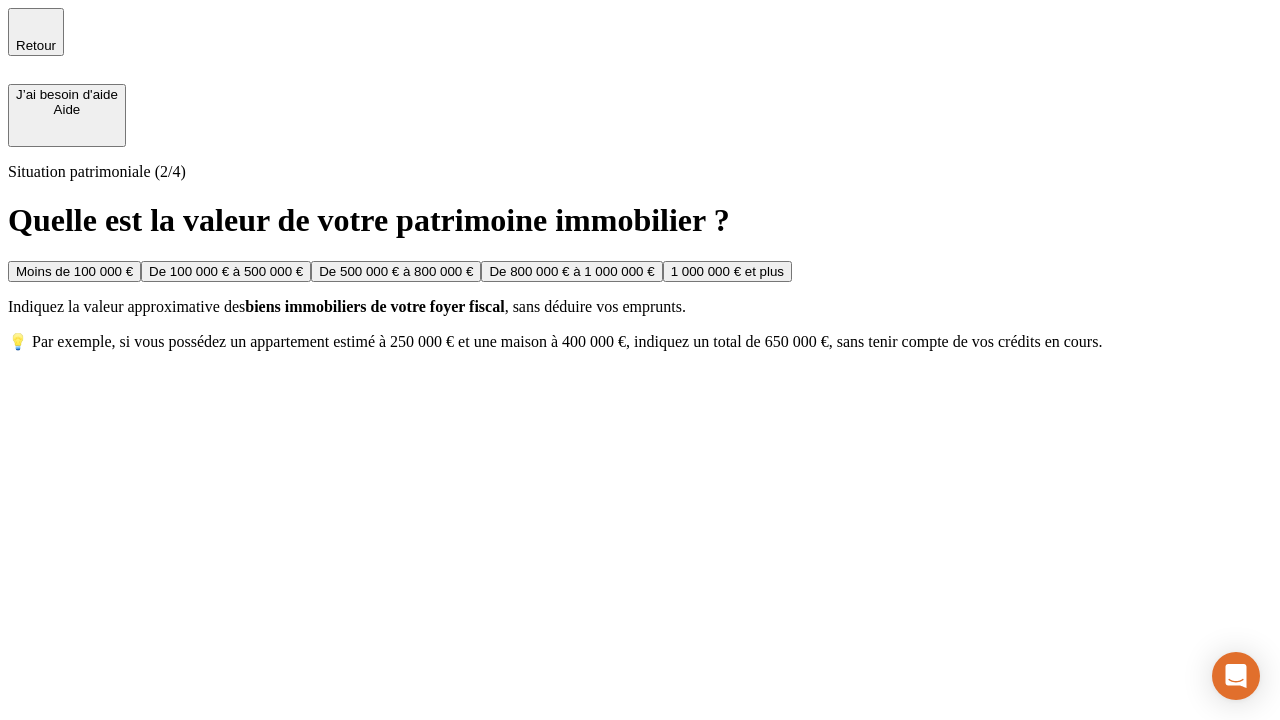click on "Moins de 100 000 €" at bounding box center (74, 271) 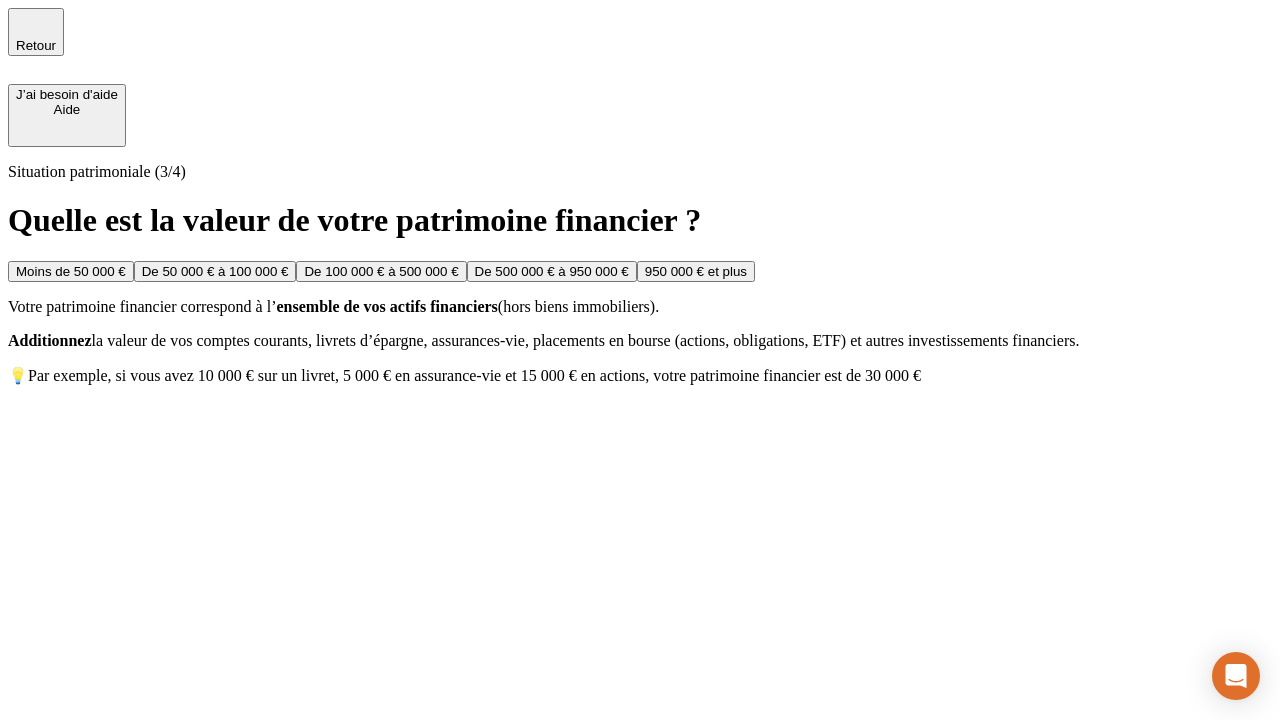 click on "Moins de 50 000 €" at bounding box center (71, 271) 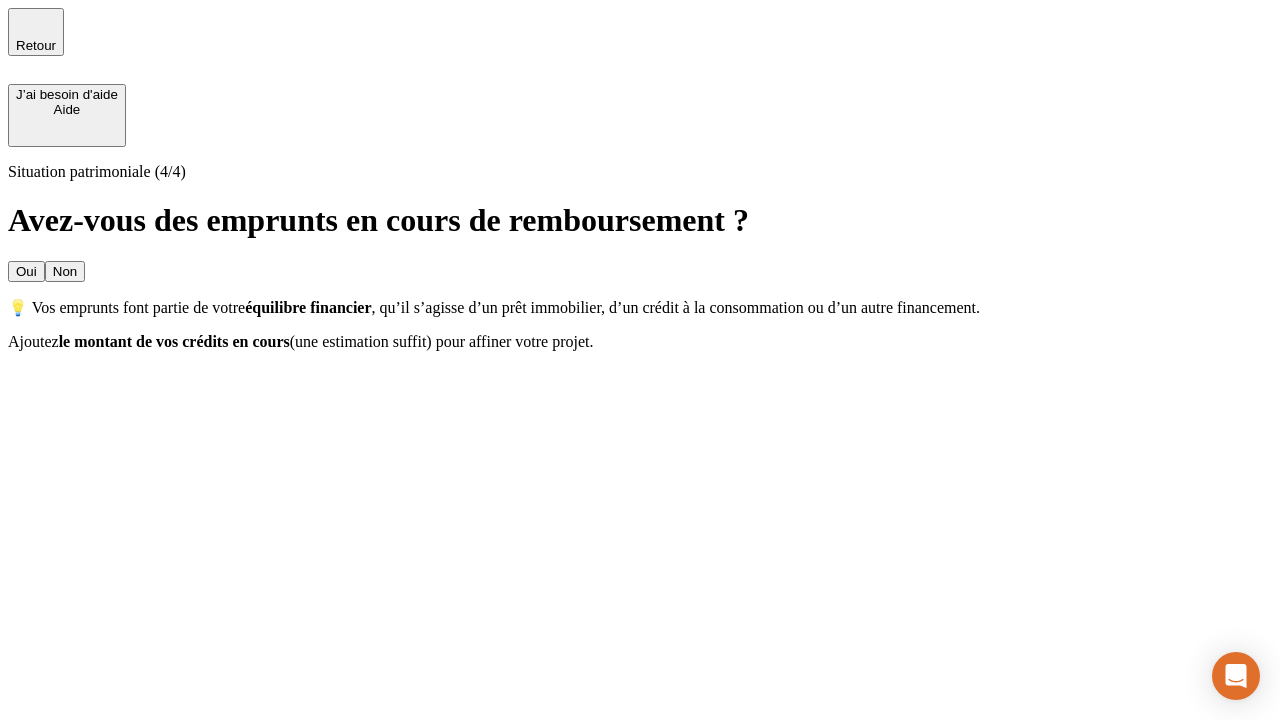 click on "Non" at bounding box center [65, 271] 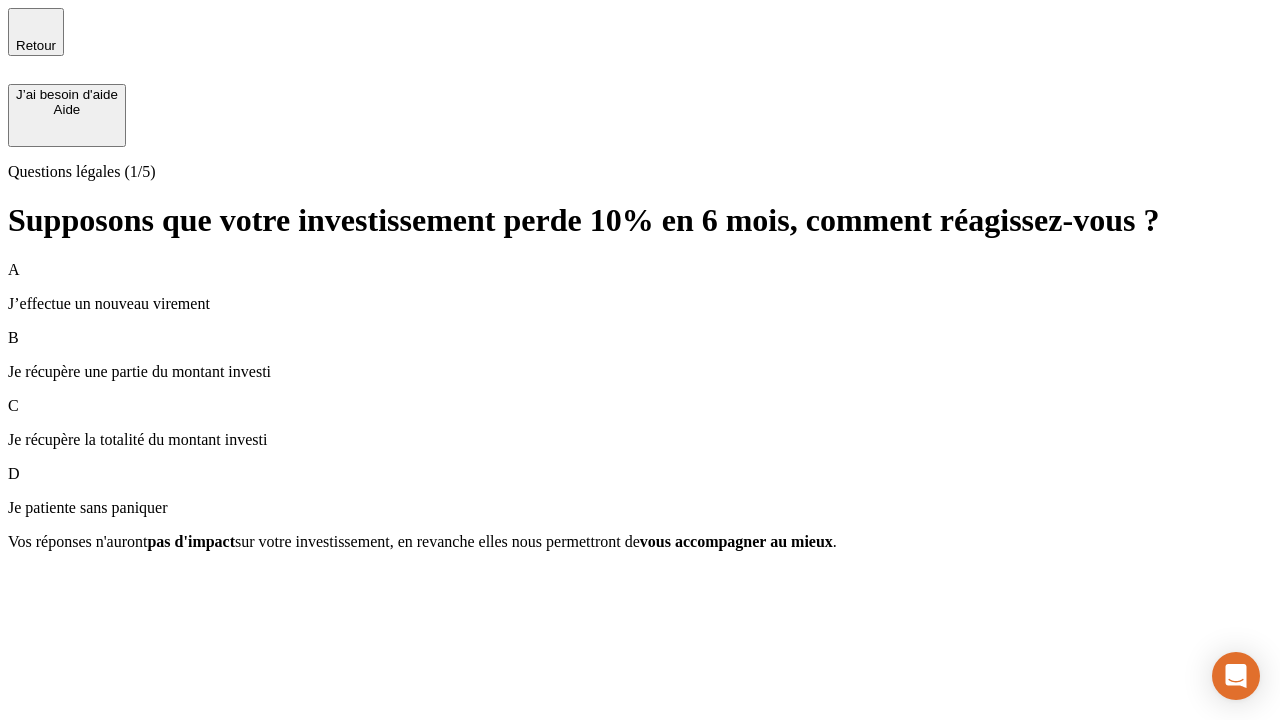 click on "A J’effectue un nouveau virement" at bounding box center [640, 287] 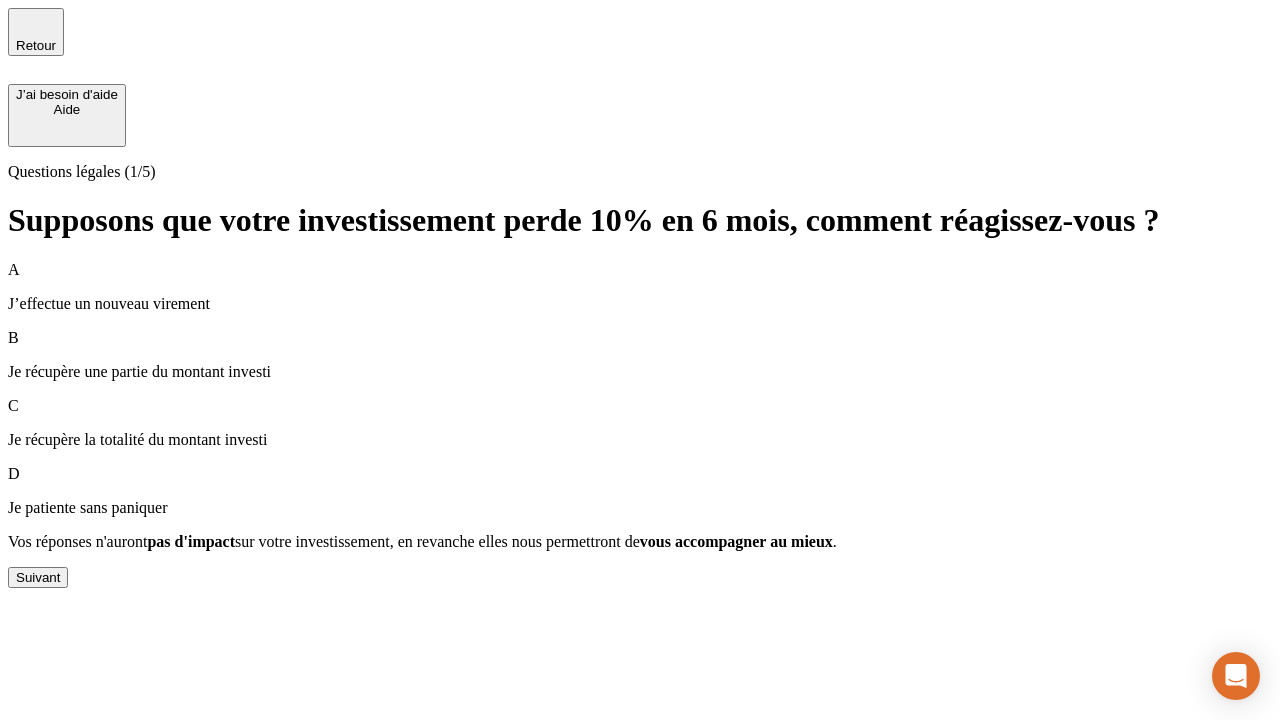 click on "Suivant" at bounding box center (38, 577) 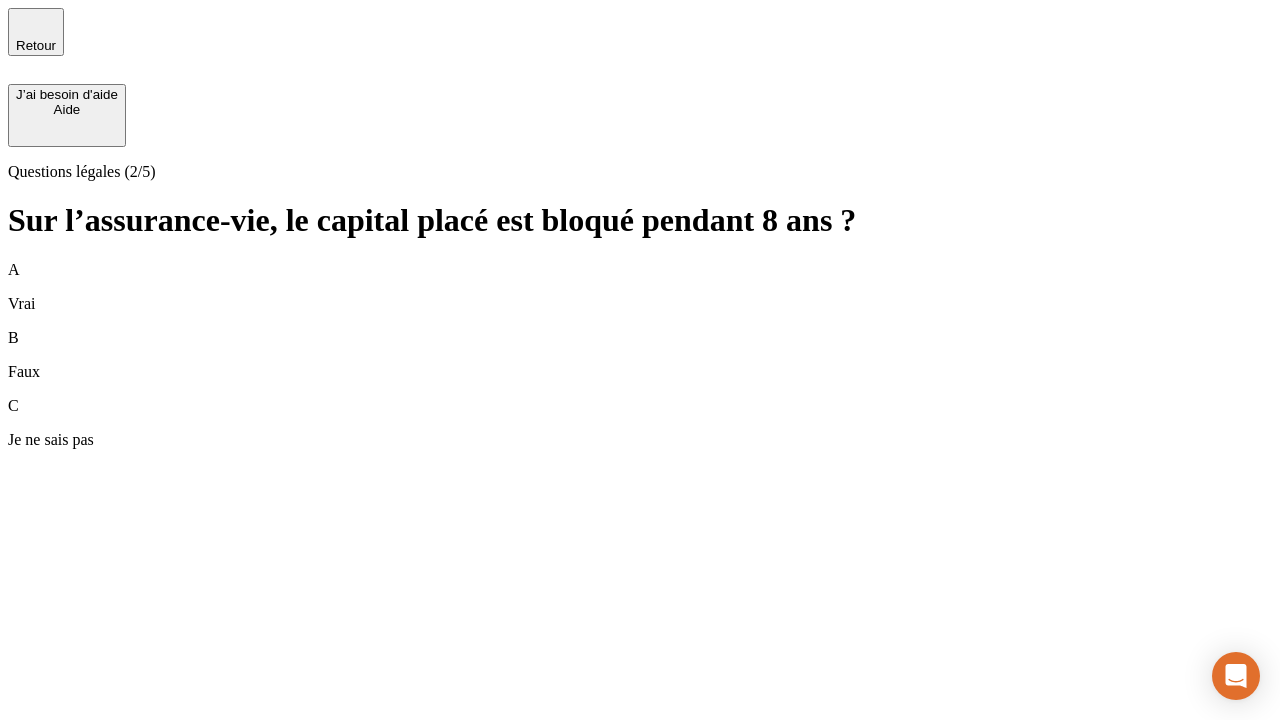 click on "B Faux" at bounding box center (640, 355) 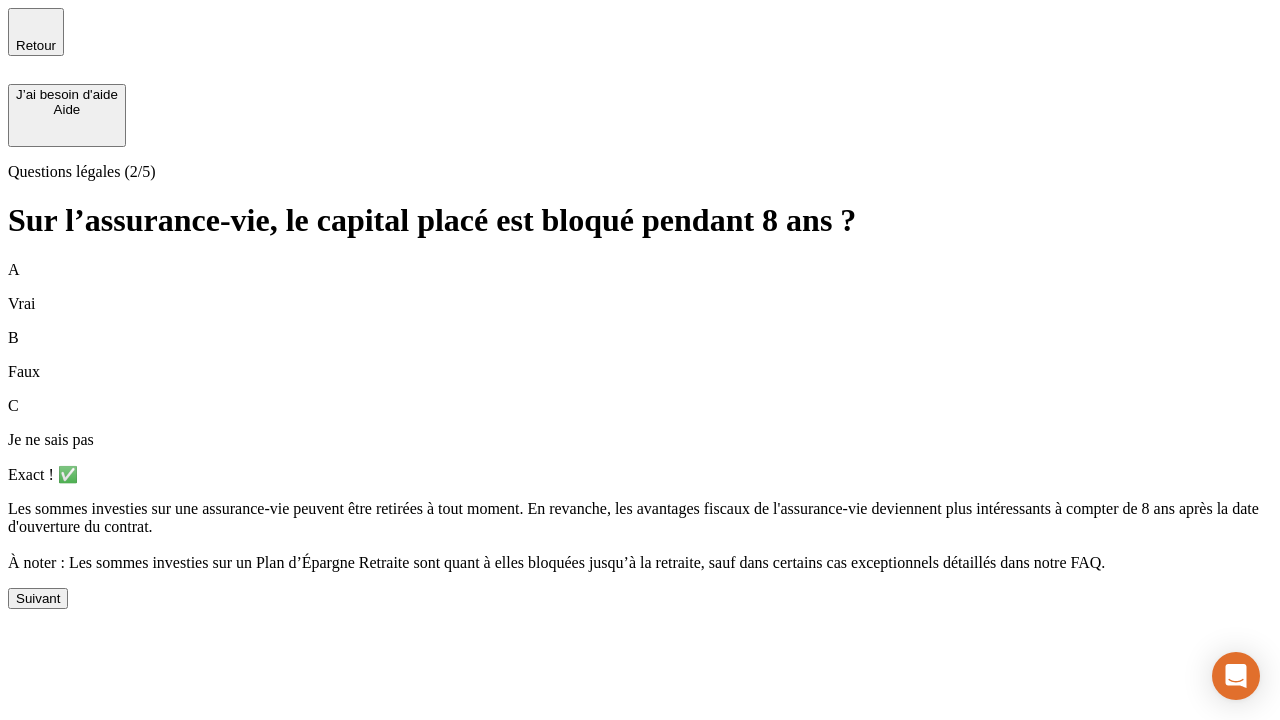 click on "Suivant" at bounding box center (38, 598) 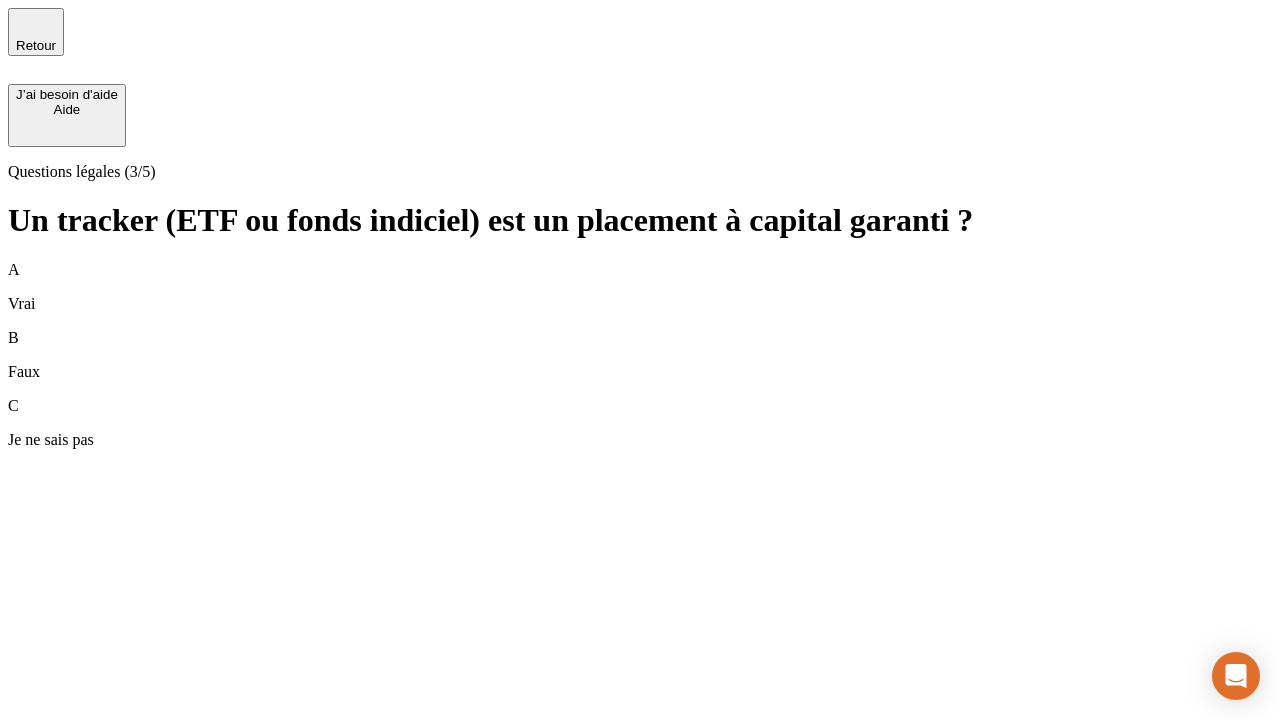 click on "B Faux" at bounding box center (640, 355) 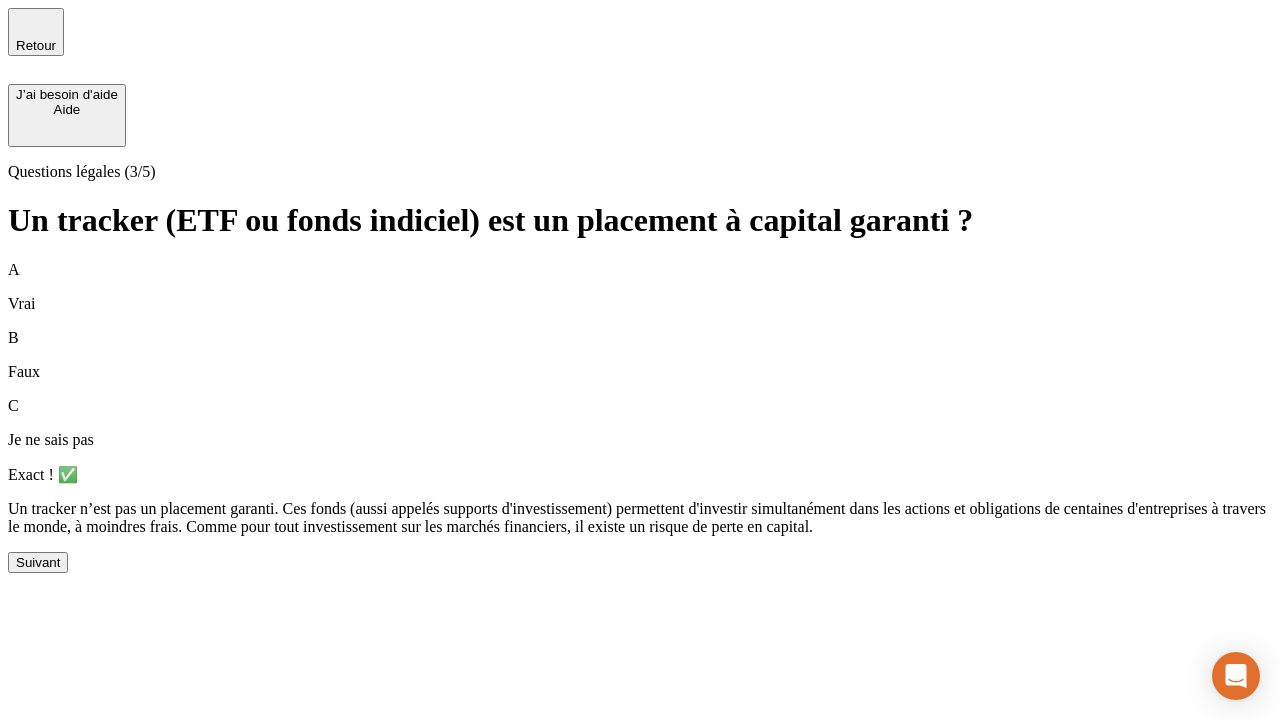 click on "Suivant" at bounding box center (38, 562) 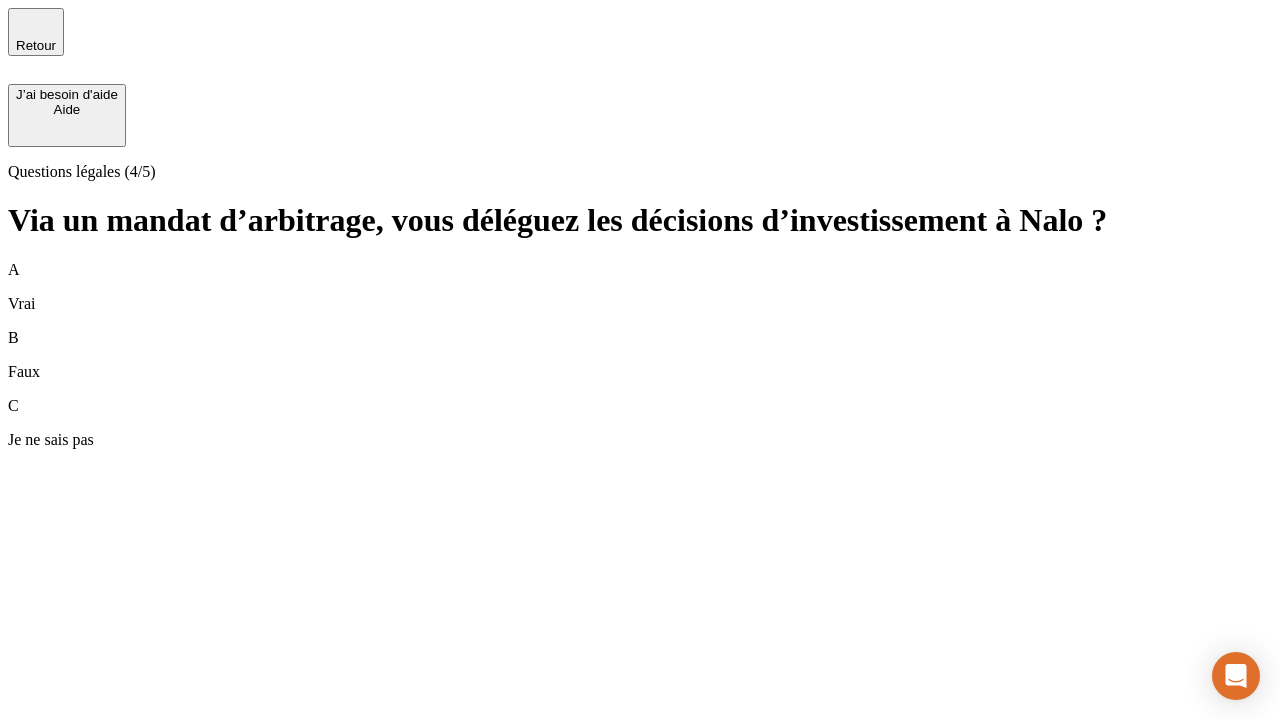 click on "A Vrai" at bounding box center [640, 287] 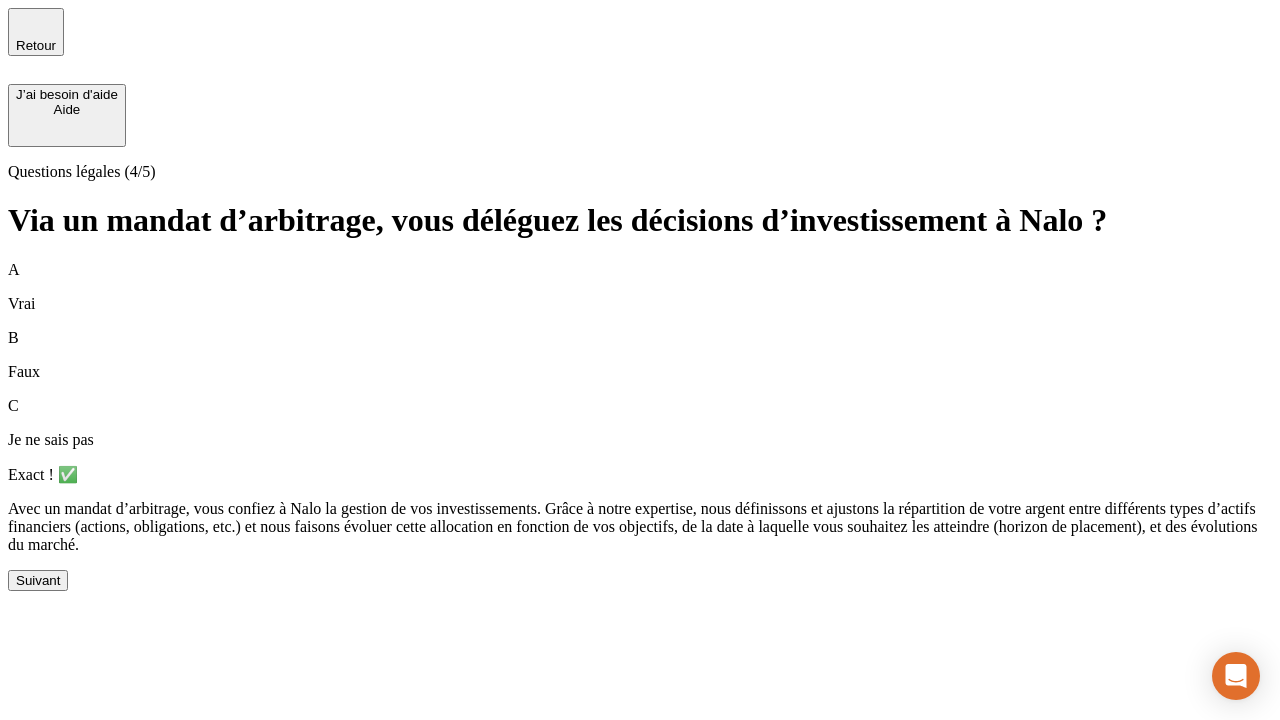 click on "Suivant" at bounding box center [38, 580] 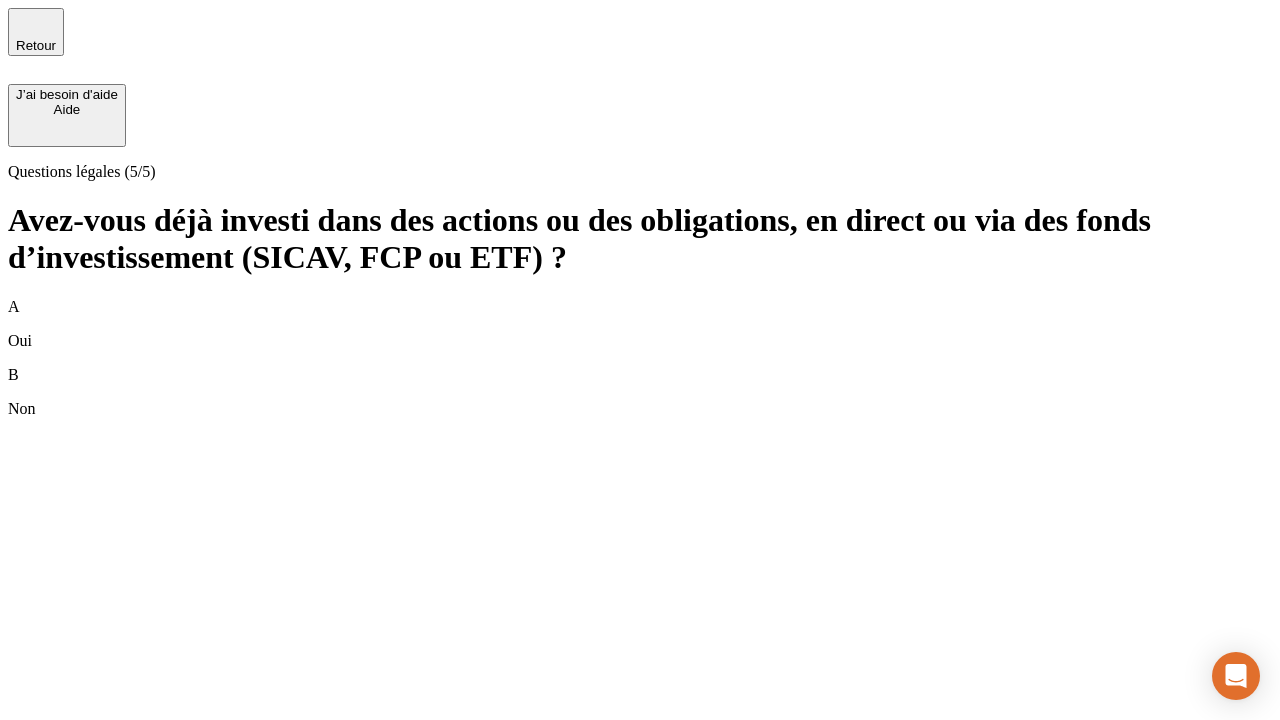 click on "B Non" at bounding box center [640, 392] 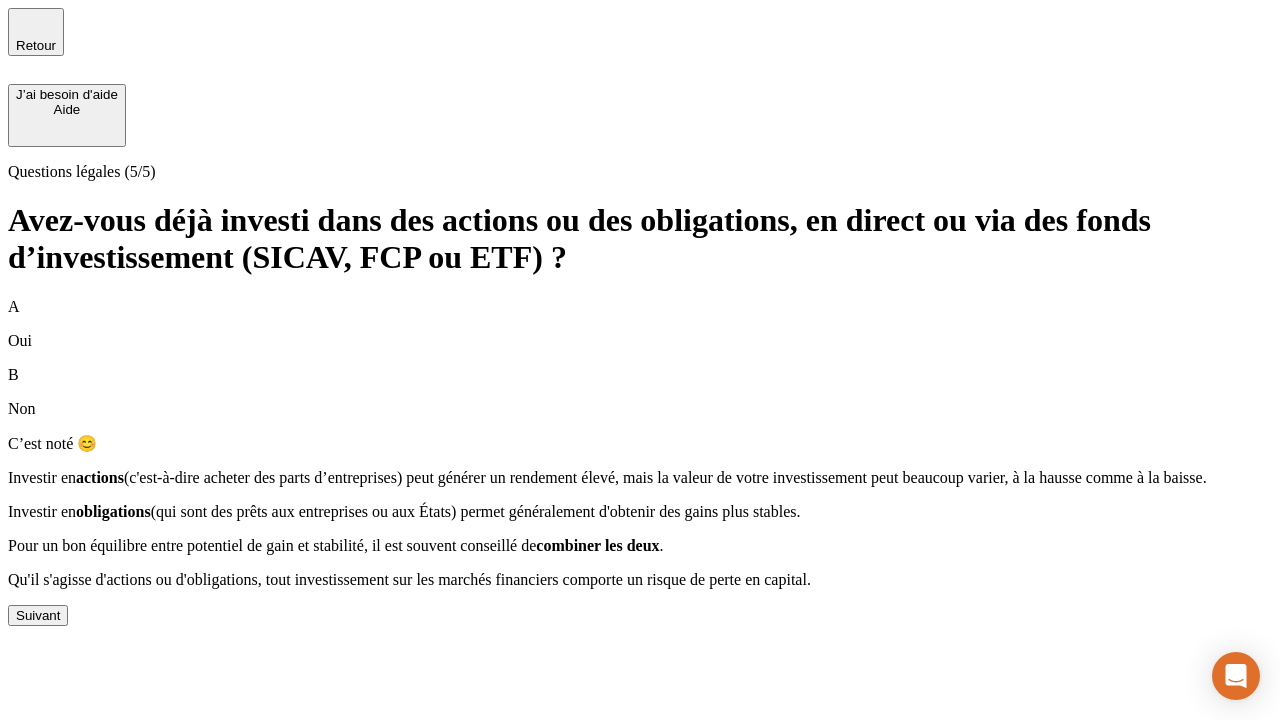 click on "Suivant" at bounding box center (38, 615) 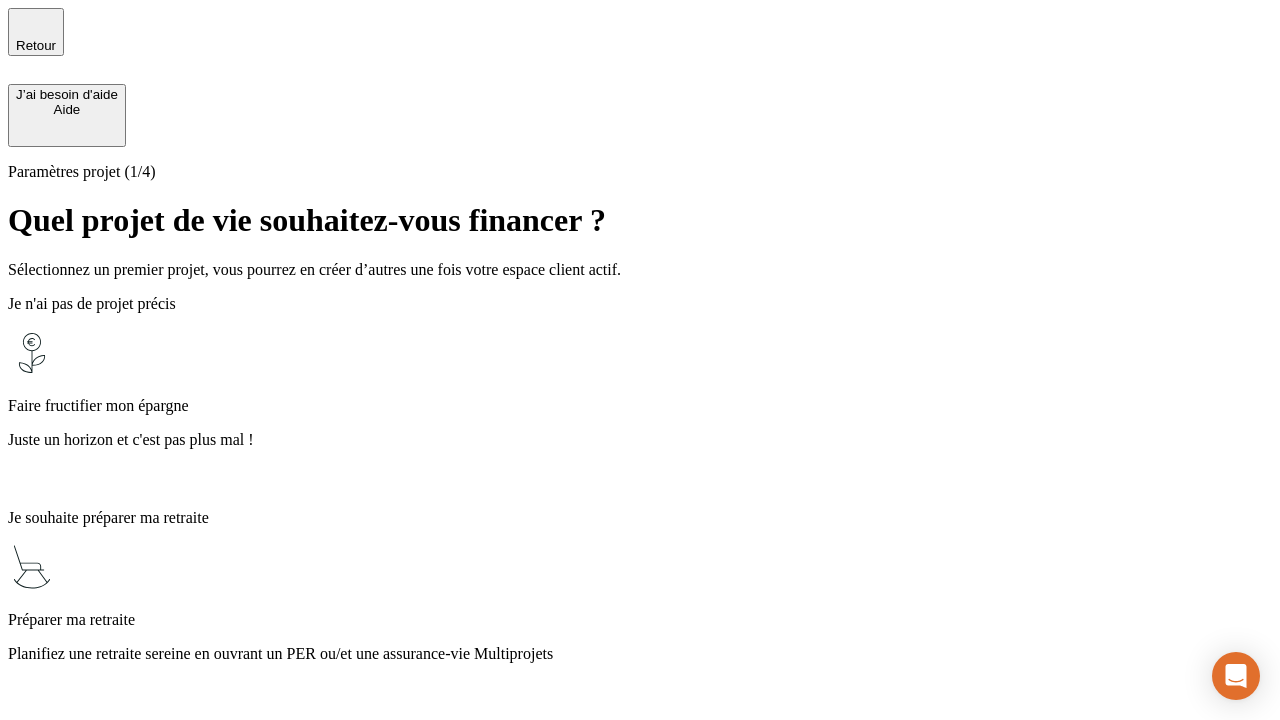 click on "Profitez des avantages fiscaux de l’assurance-vie" at bounding box center [640, 1410] 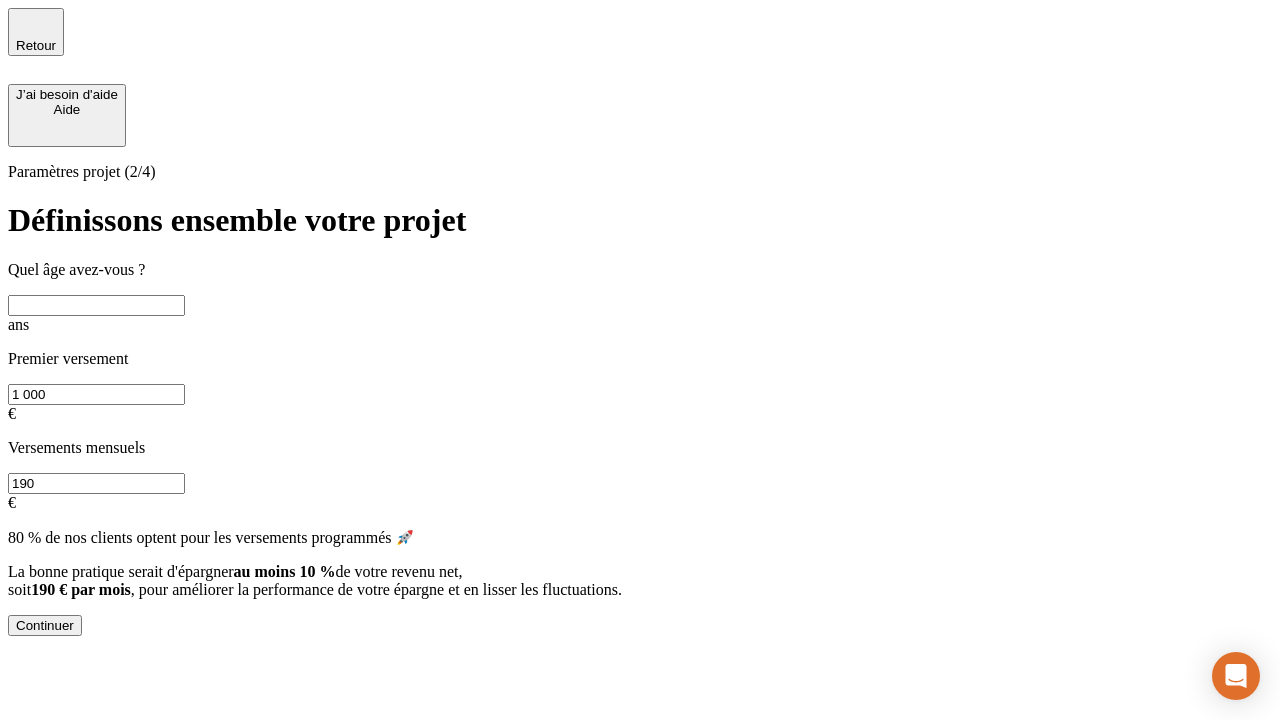 scroll, scrollTop: 0, scrollLeft: 0, axis: both 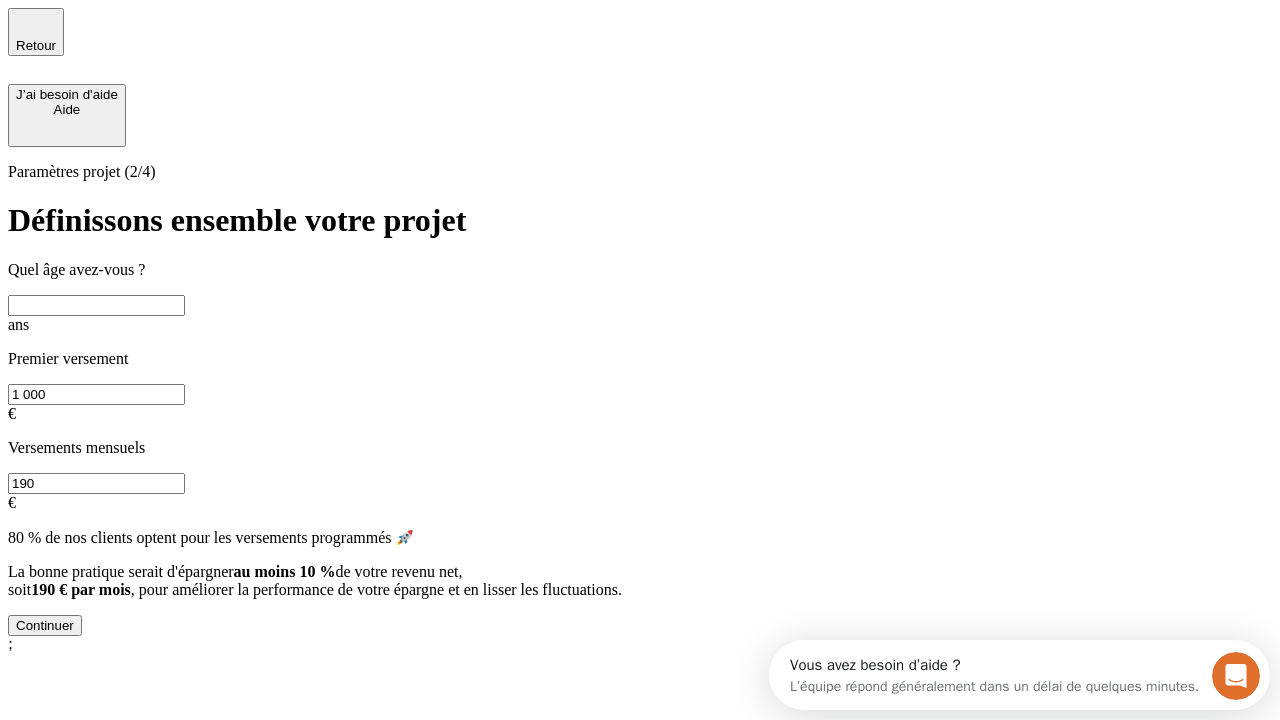 click at bounding box center [96, 305] 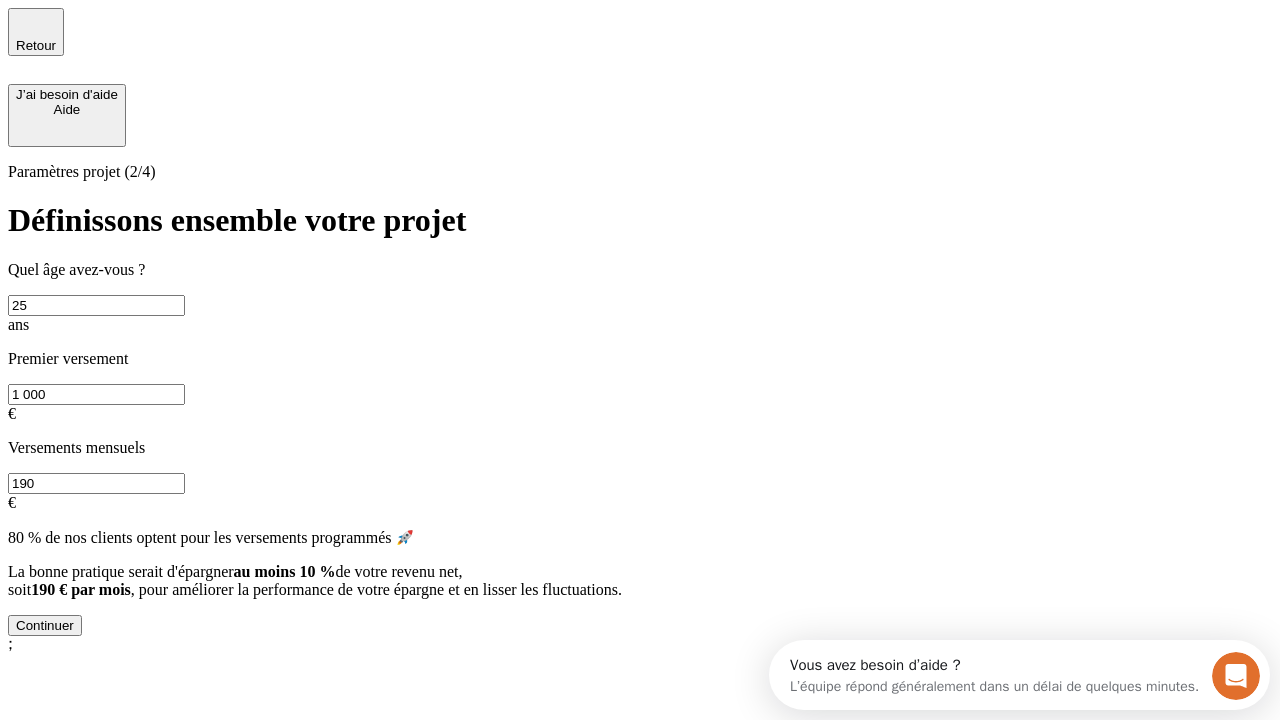 type on "25" 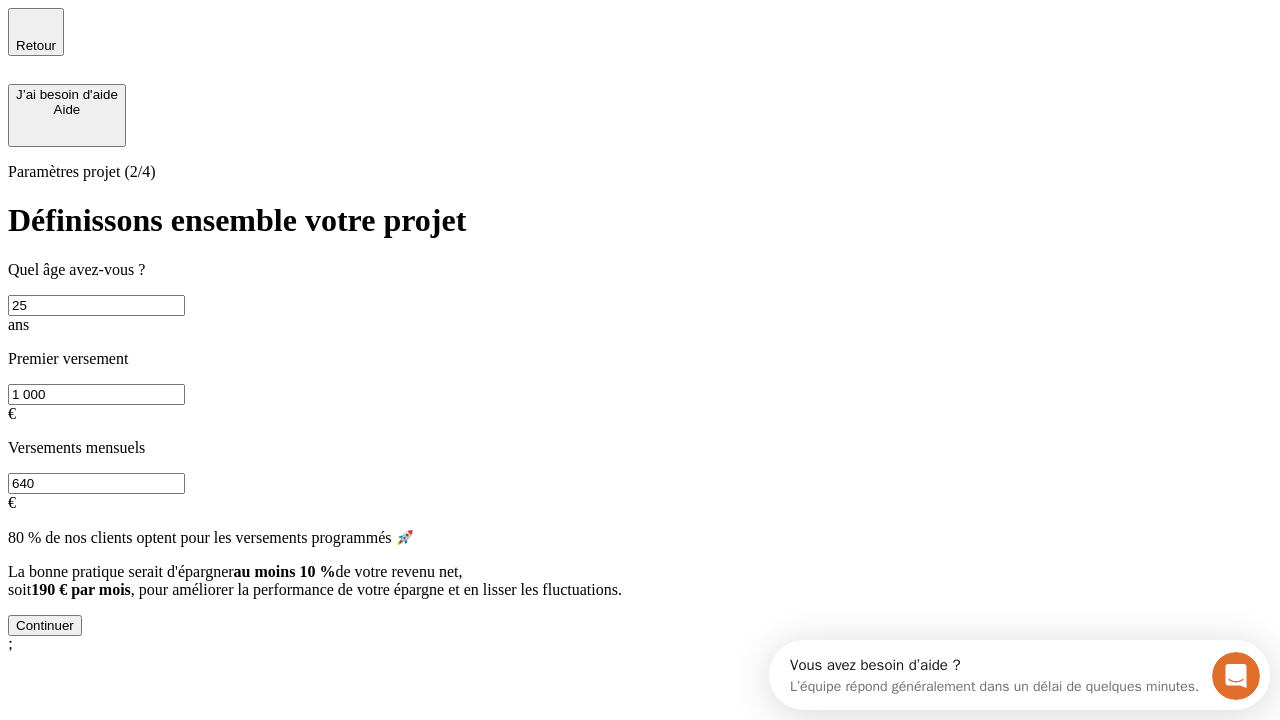 type on "640" 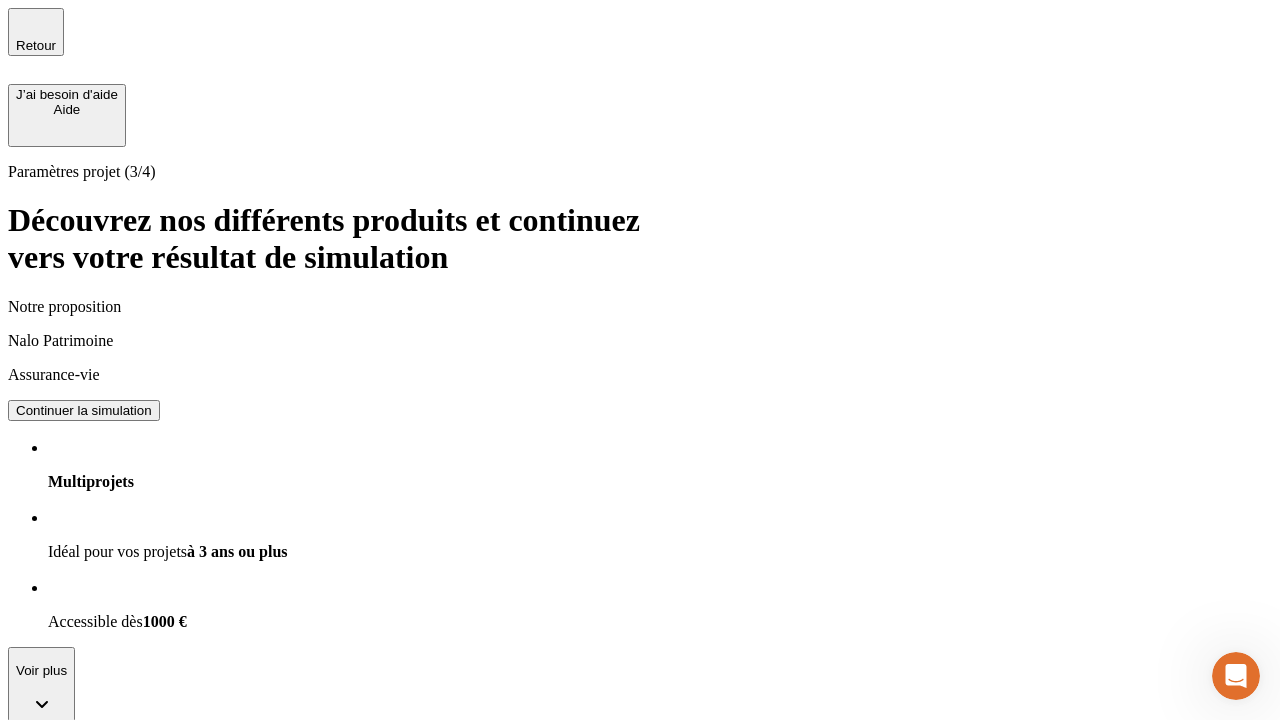 click on "Continuer la simulation" at bounding box center [84, 410] 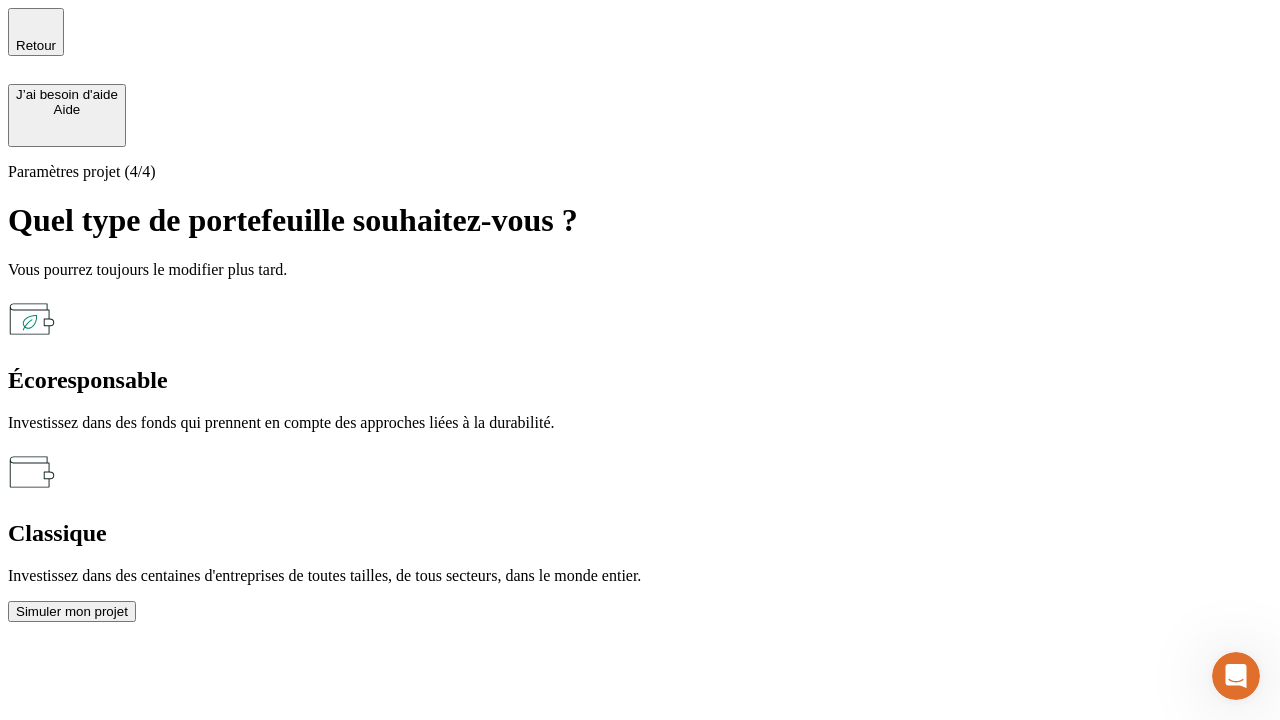 click on "Classique" at bounding box center [640, 533] 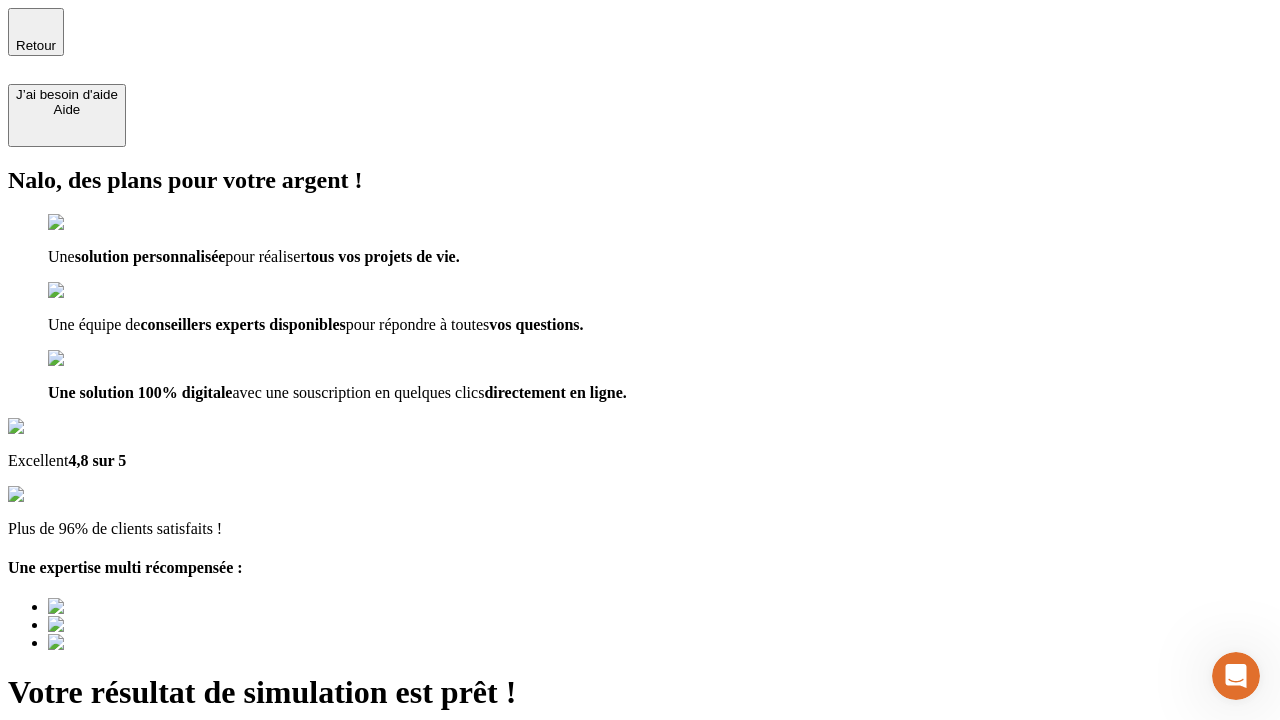 click on "Découvrir ma simulation" at bounding box center (87, 881) 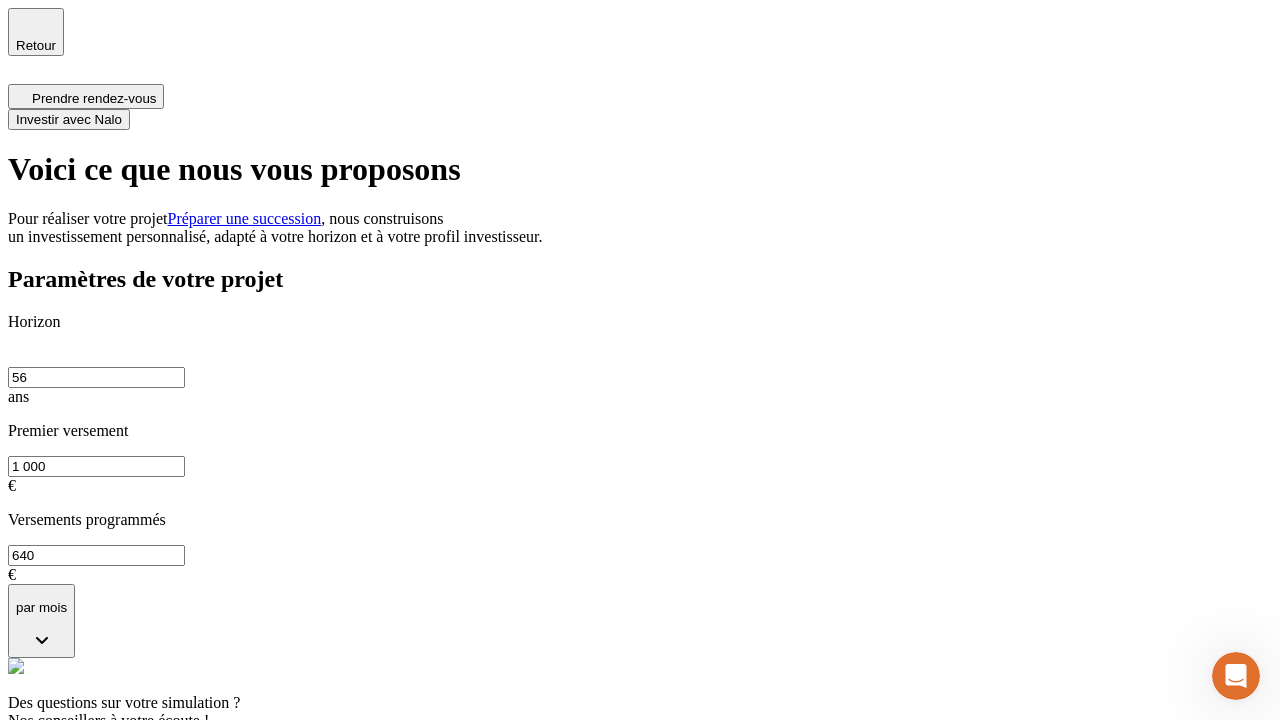 click on "Investir avec Nalo" at bounding box center [69, 119] 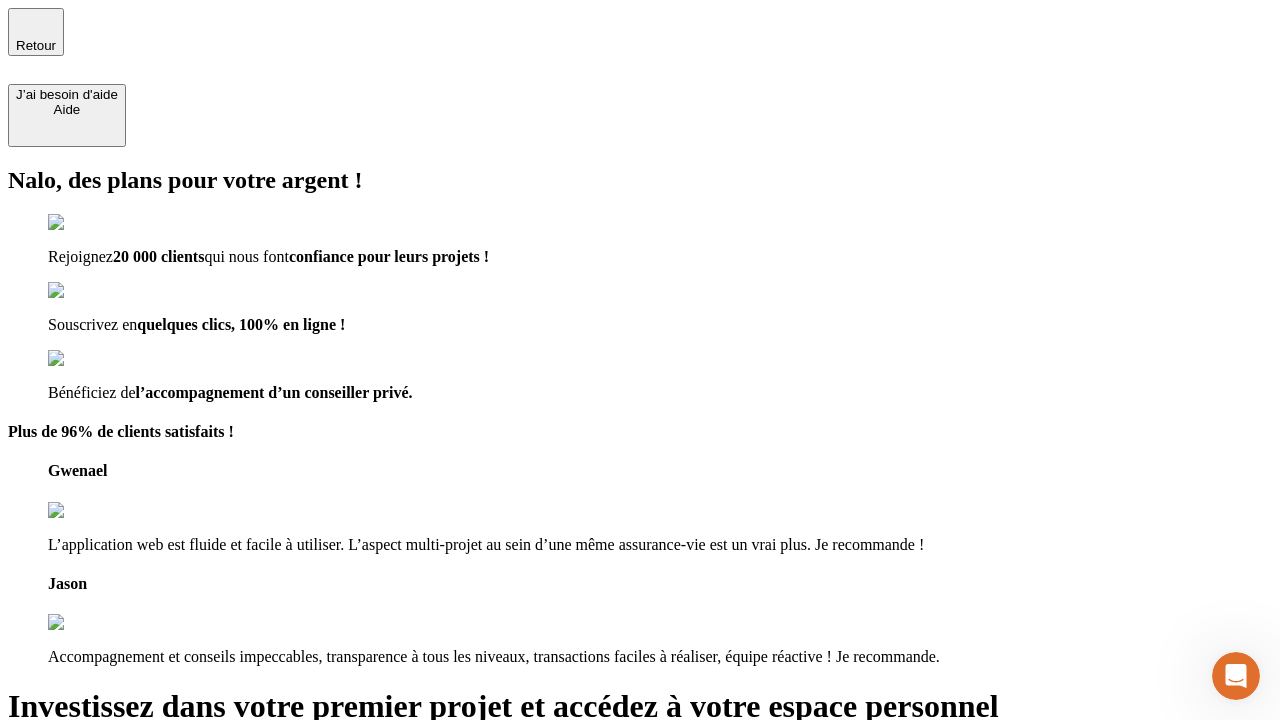 type on "[EMAIL]" 